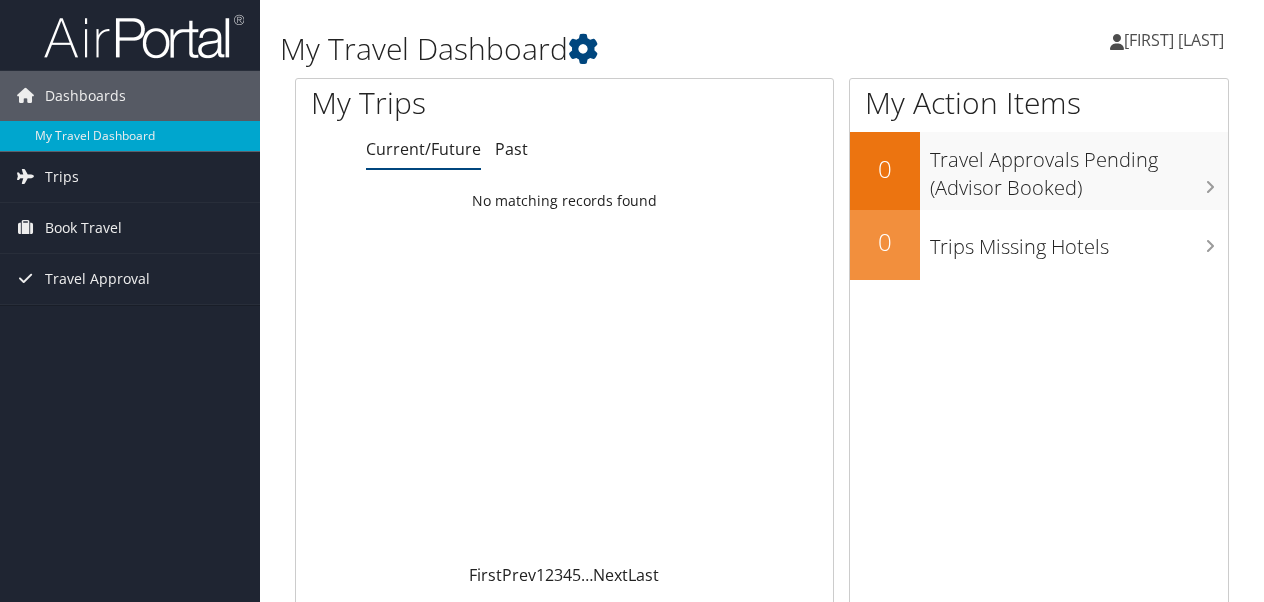 scroll, scrollTop: 0, scrollLeft: 0, axis: both 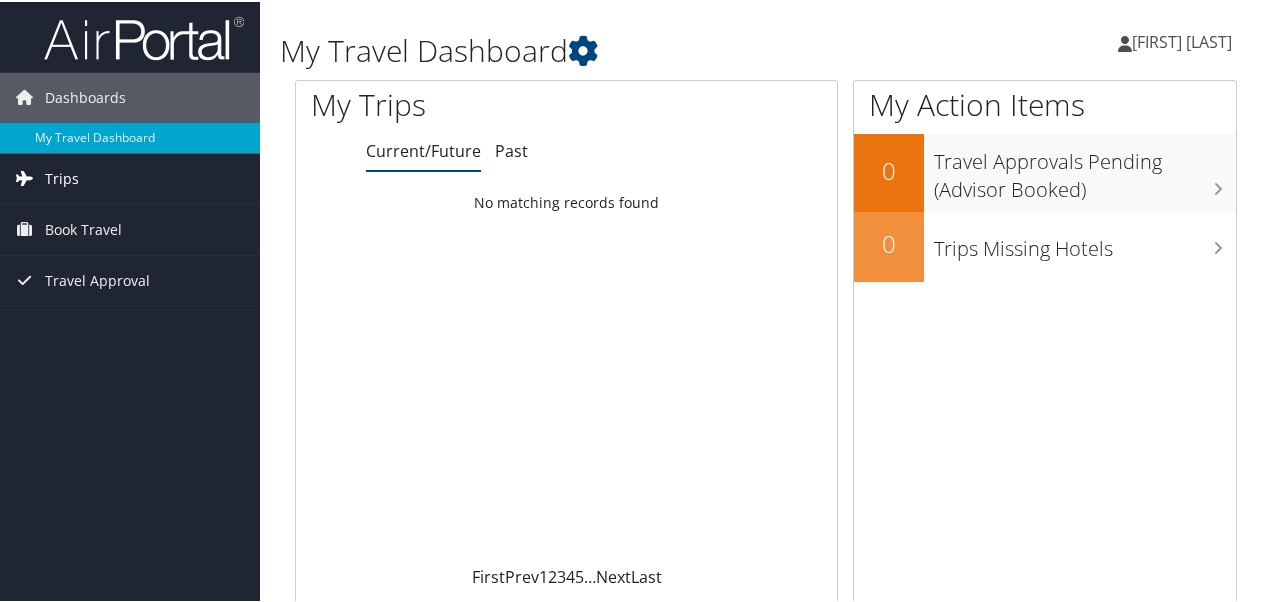 click on "Trips" at bounding box center [62, 177] 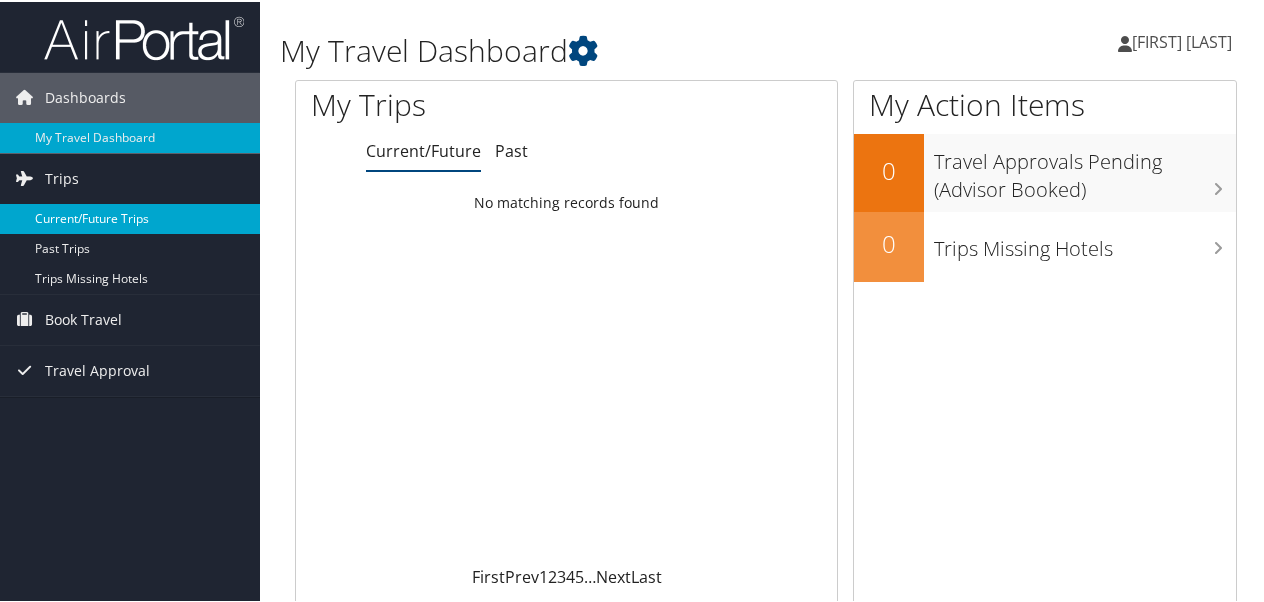 click on "Current/Future Trips" at bounding box center (130, 217) 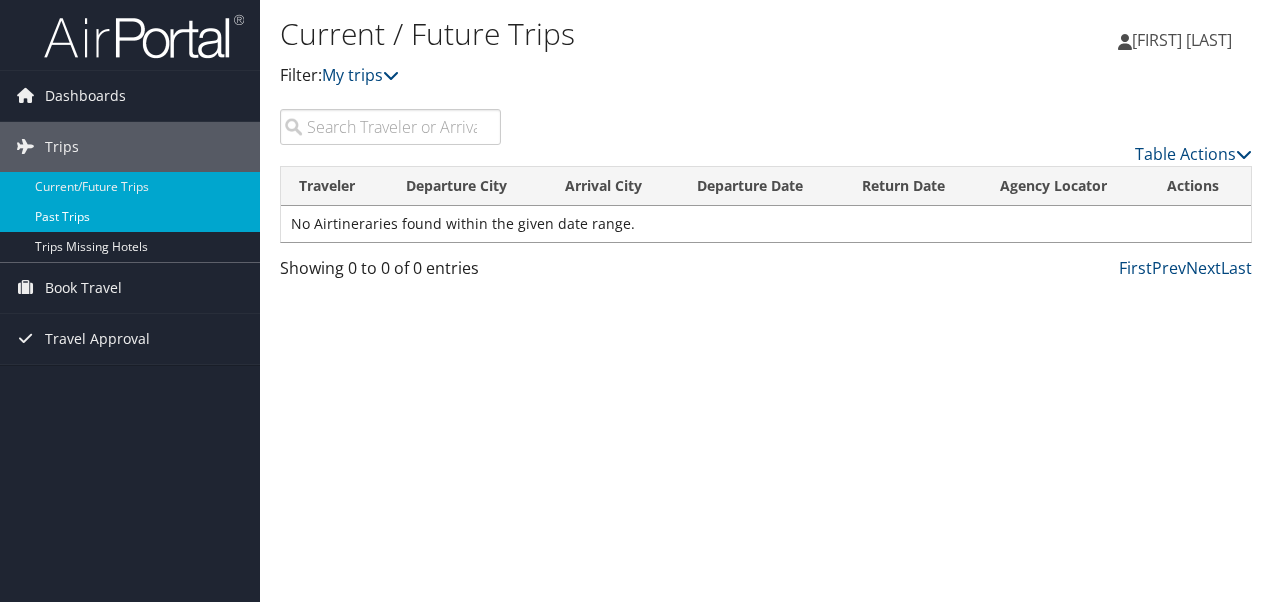 scroll, scrollTop: 0, scrollLeft: 0, axis: both 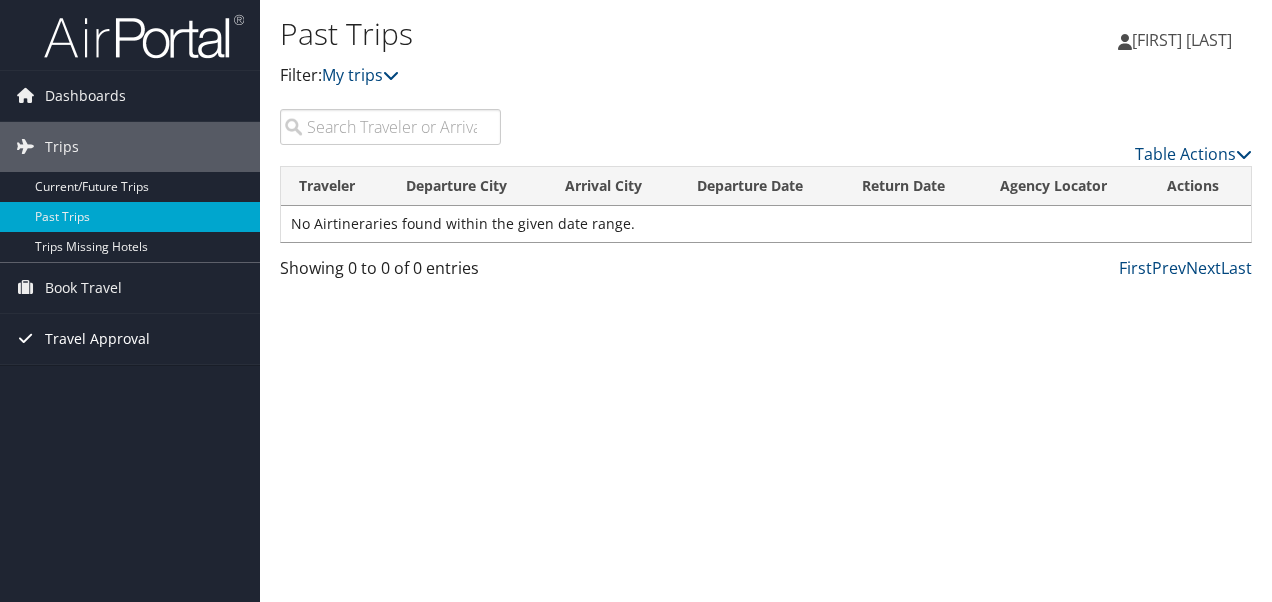 click on "Travel Approval" at bounding box center [97, 339] 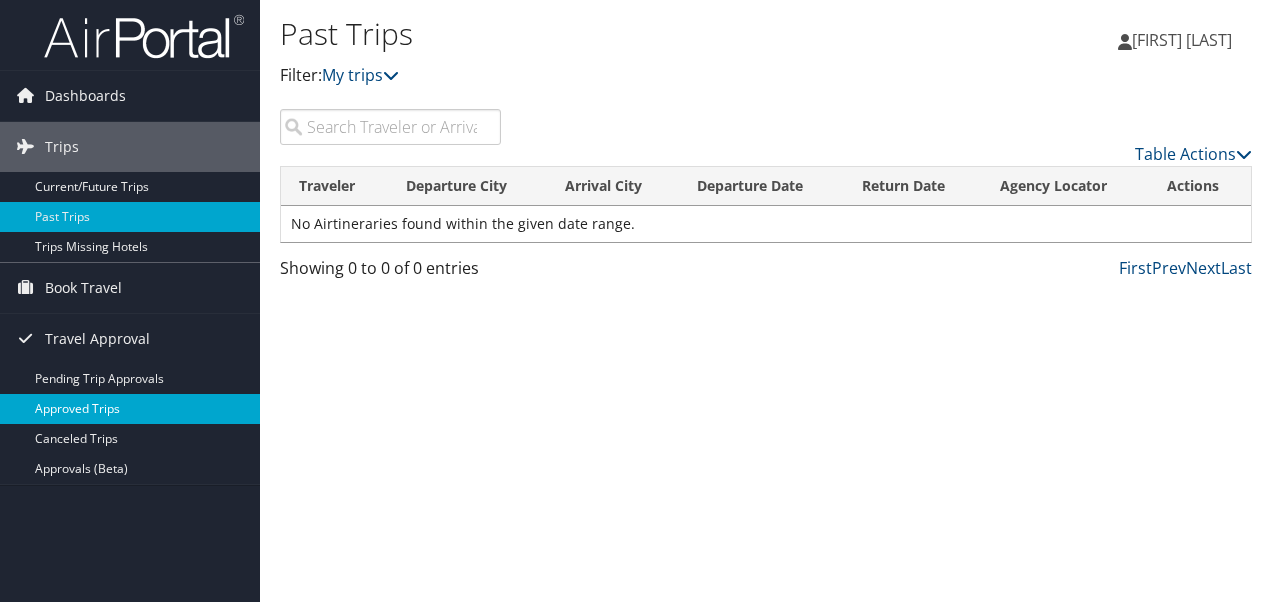 click on "Approved Trips" at bounding box center (130, 409) 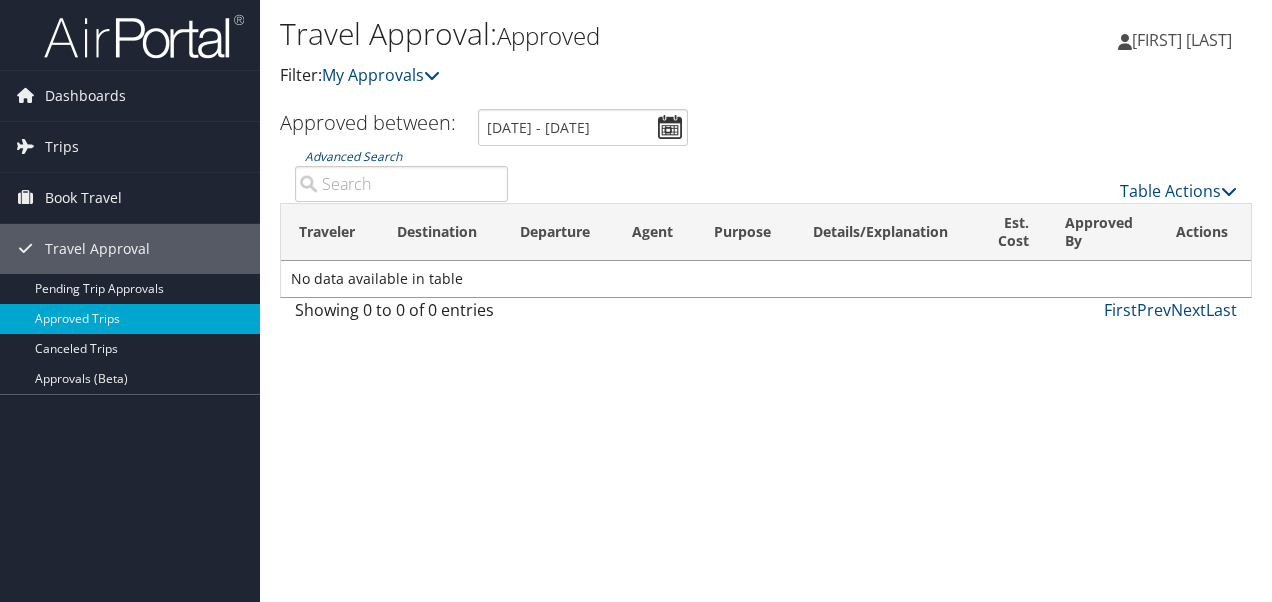 scroll, scrollTop: 0, scrollLeft: 0, axis: both 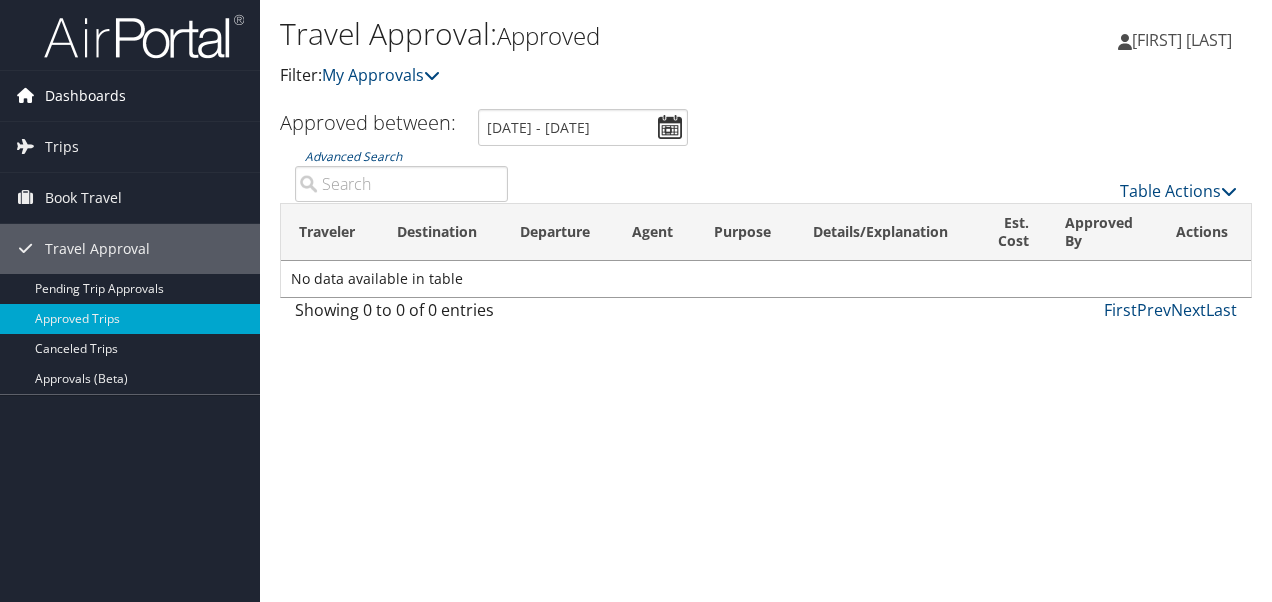 click on "Dashboards" at bounding box center [85, 96] 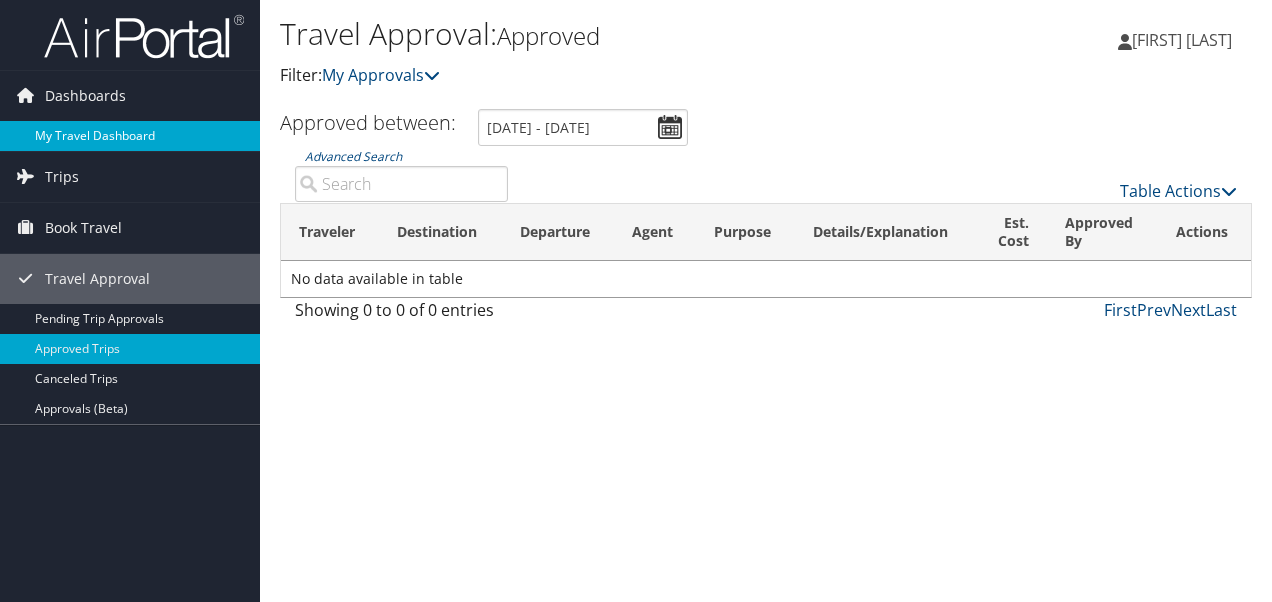 click on "My Travel Dashboard" at bounding box center [130, 136] 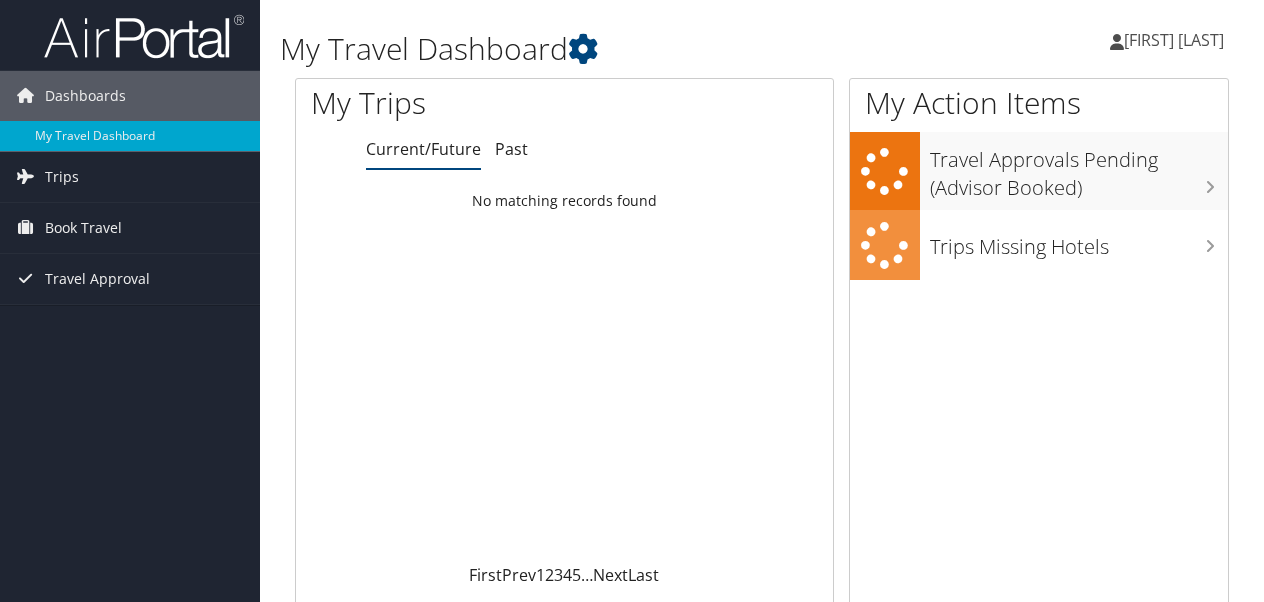 scroll, scrollTop: 0, scrollLeft: 0, axis: both 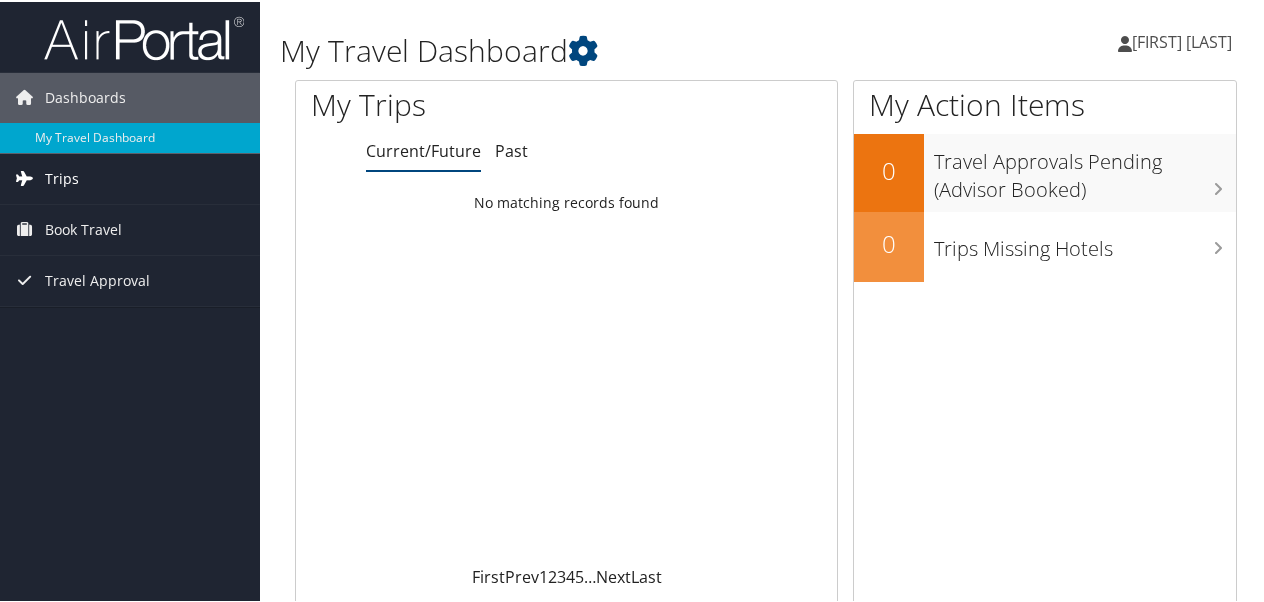 click on "Trips" at bounding box center [62, 177] 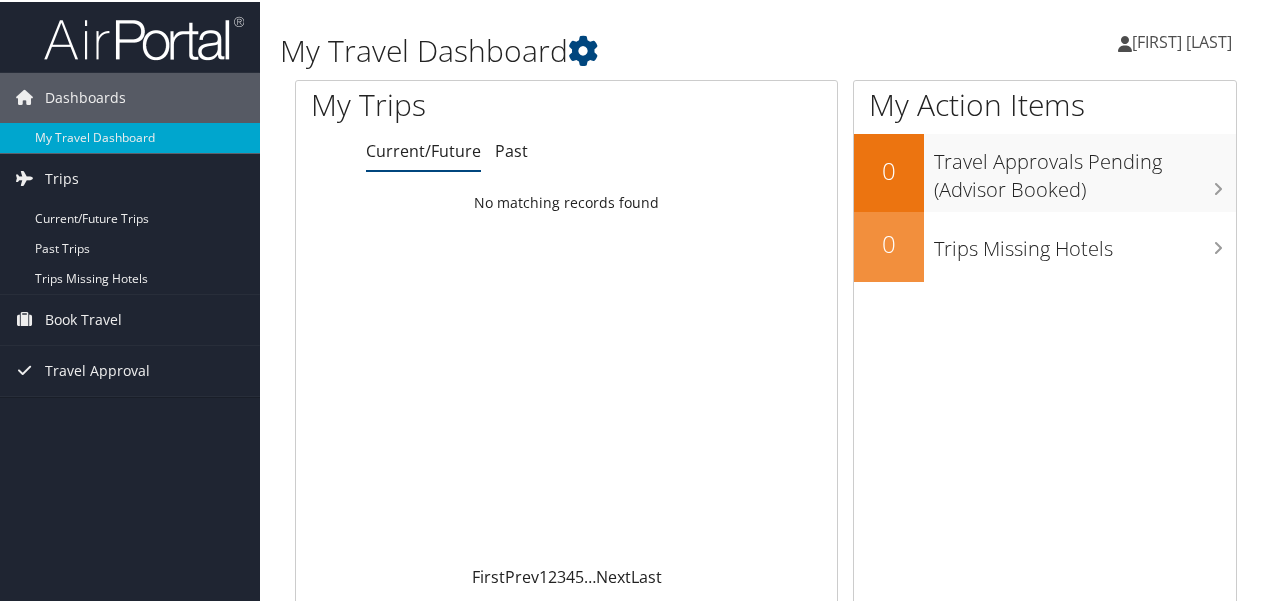 click on "[FIRST] [LAST]" at bounding box center (1182, 40) 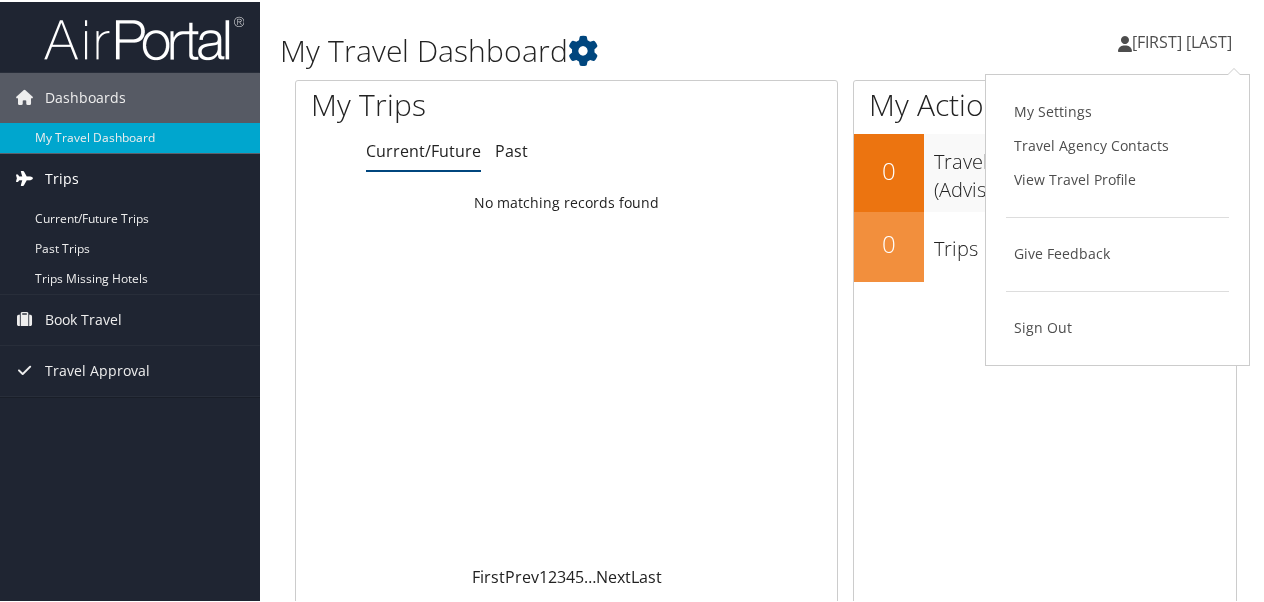 click on "Trips" at bounding box center [62, 177] 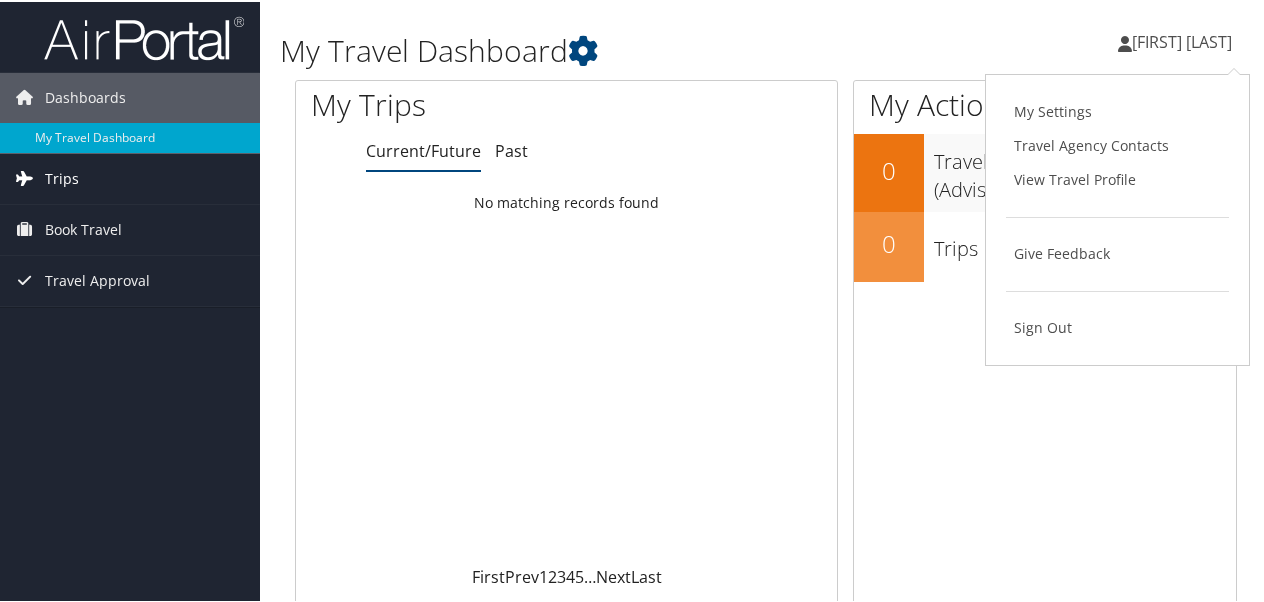 click on "Trips" at bounding box center [62, 177] 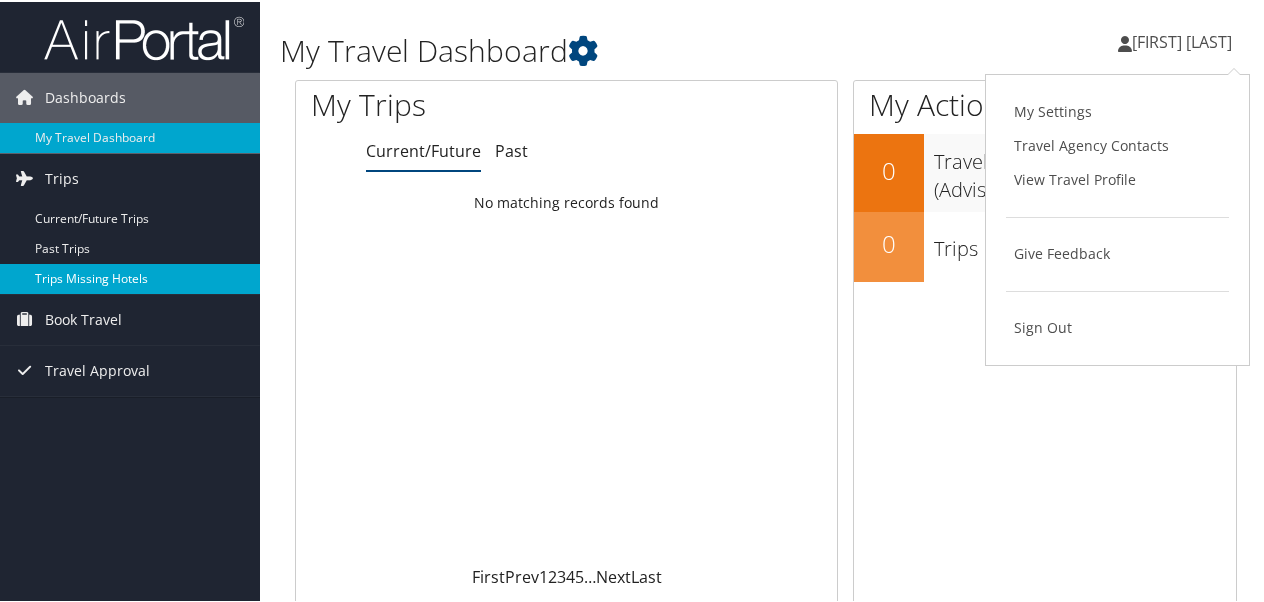 click on "Trips Missing Hotels" at bounding box center (130, 277) 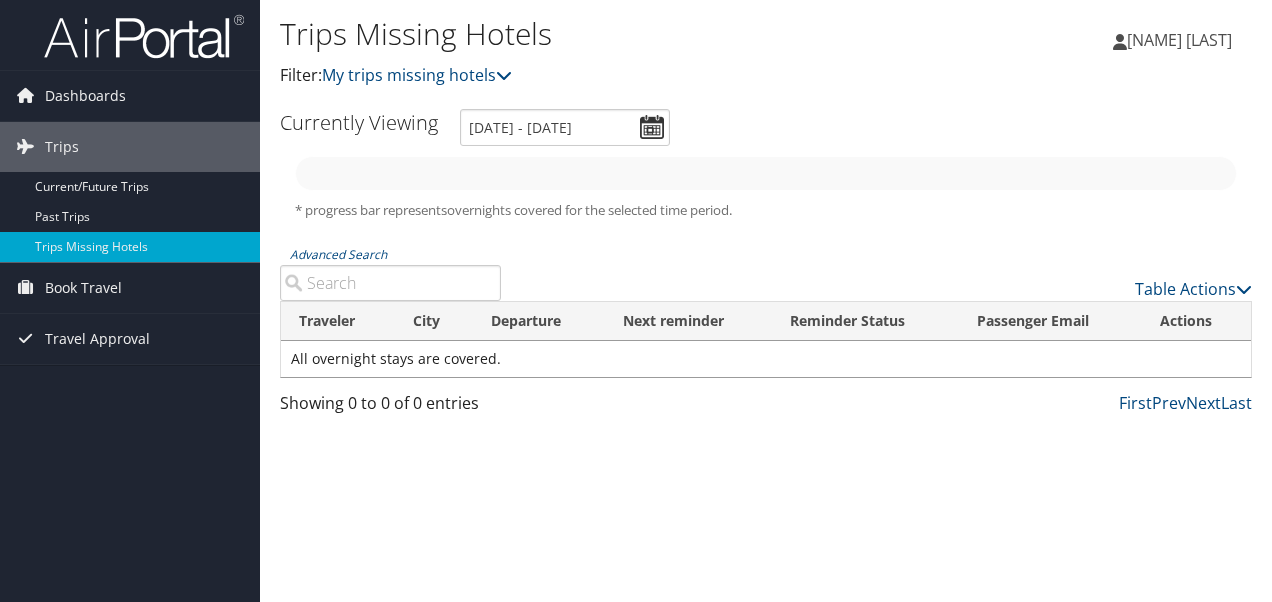 scroll, scrollTop: 0, scrollLeft: 0, axis: both 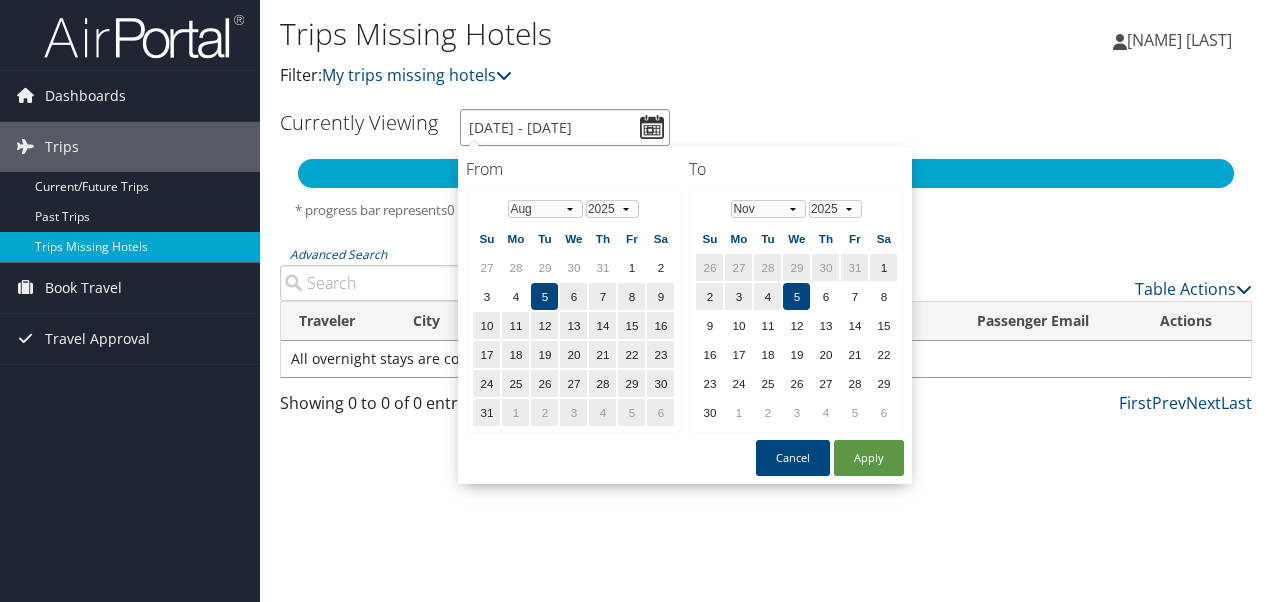 click on "8/5/2025 - 11/5/2025" at bounding box center (565, 127) 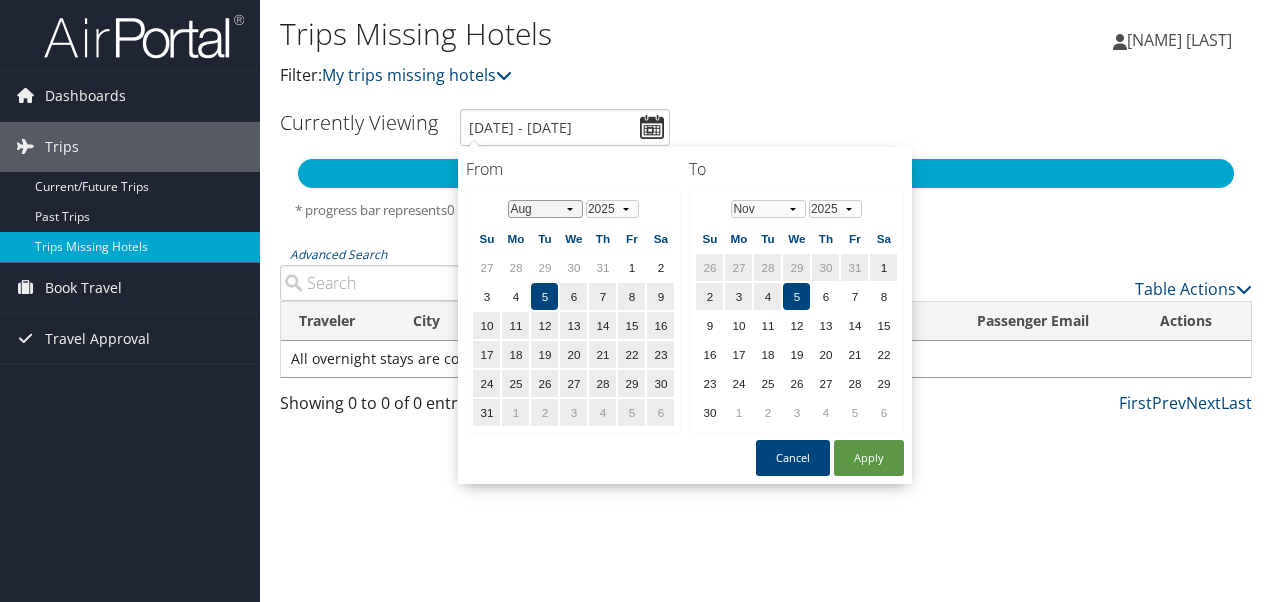 click on "Jan Feb Mar Apr May Jun Jul Aug Sep Oct Nov Dec" at bounding box center [545, 209] 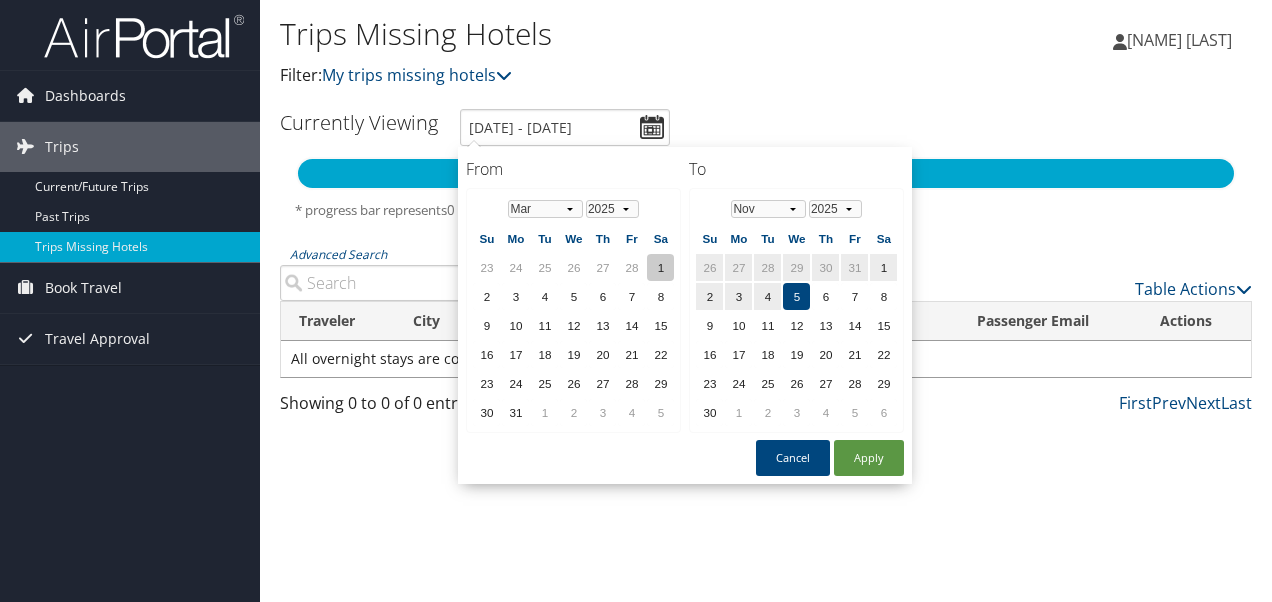 click on "1" at bounding box center (660, 267) 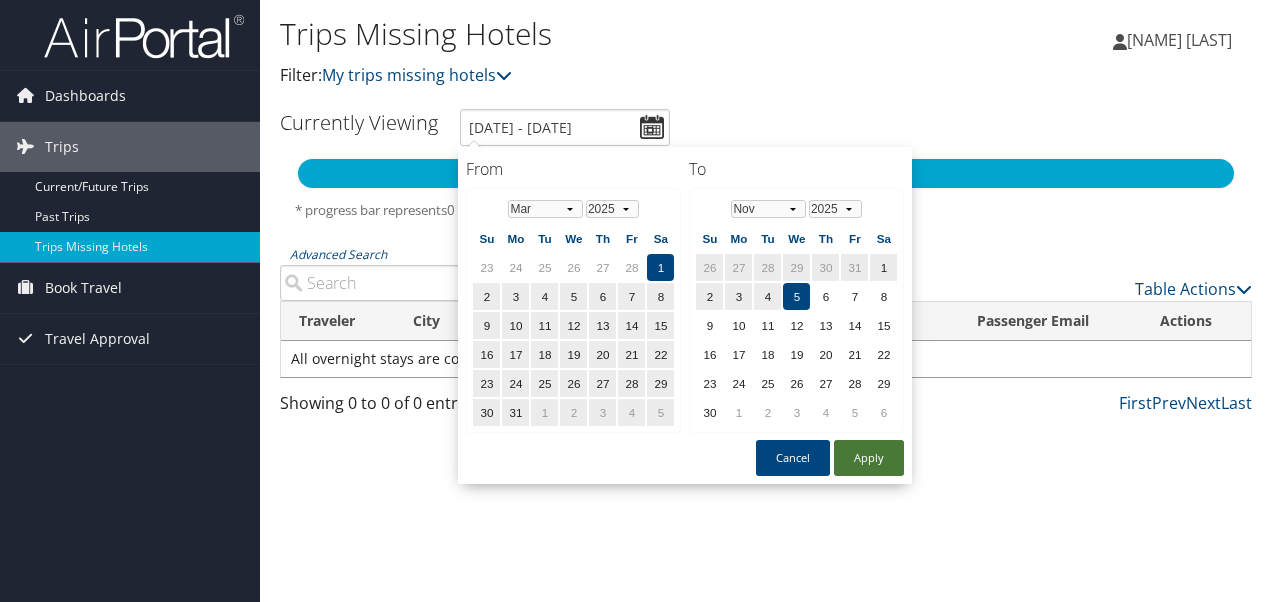 click on "Apply" at bounding box center [869, 458] 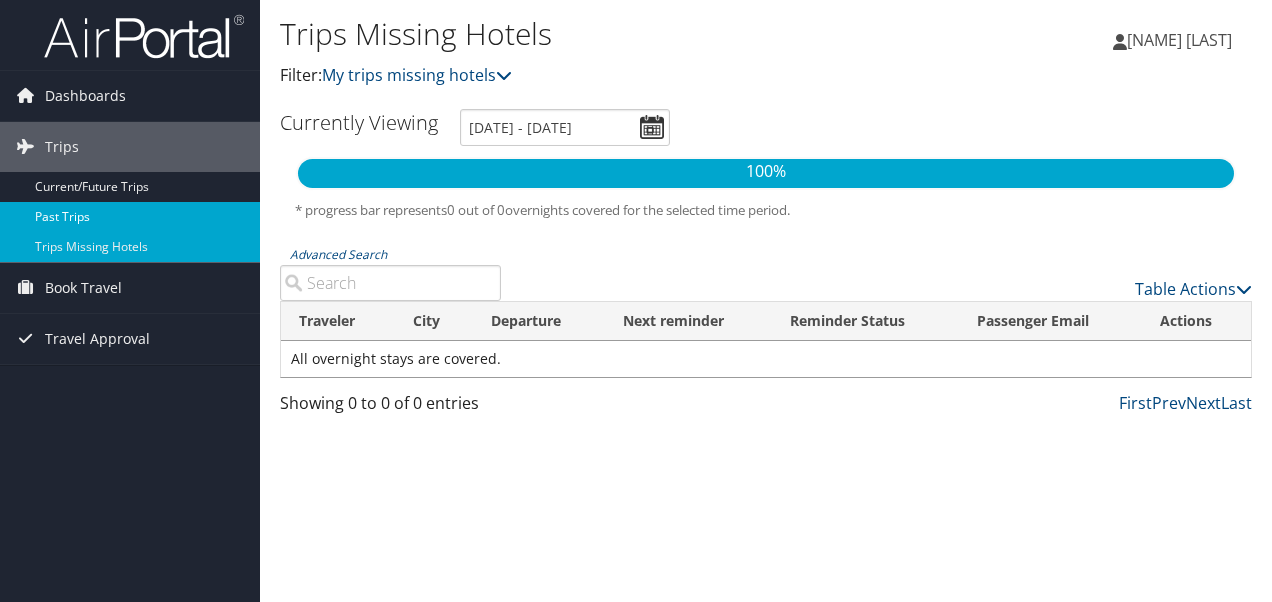 click on "Past Trips" at bounding box center [130, 217] 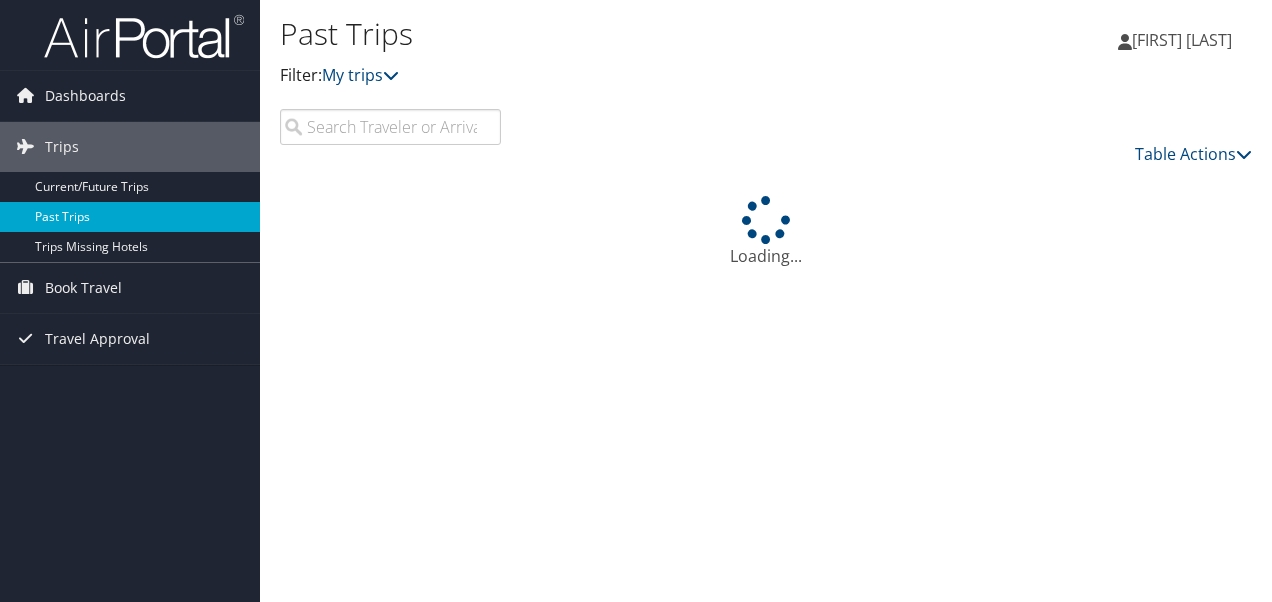 scroll, scrollTop: 0, scrollLeft: 0, axis: both 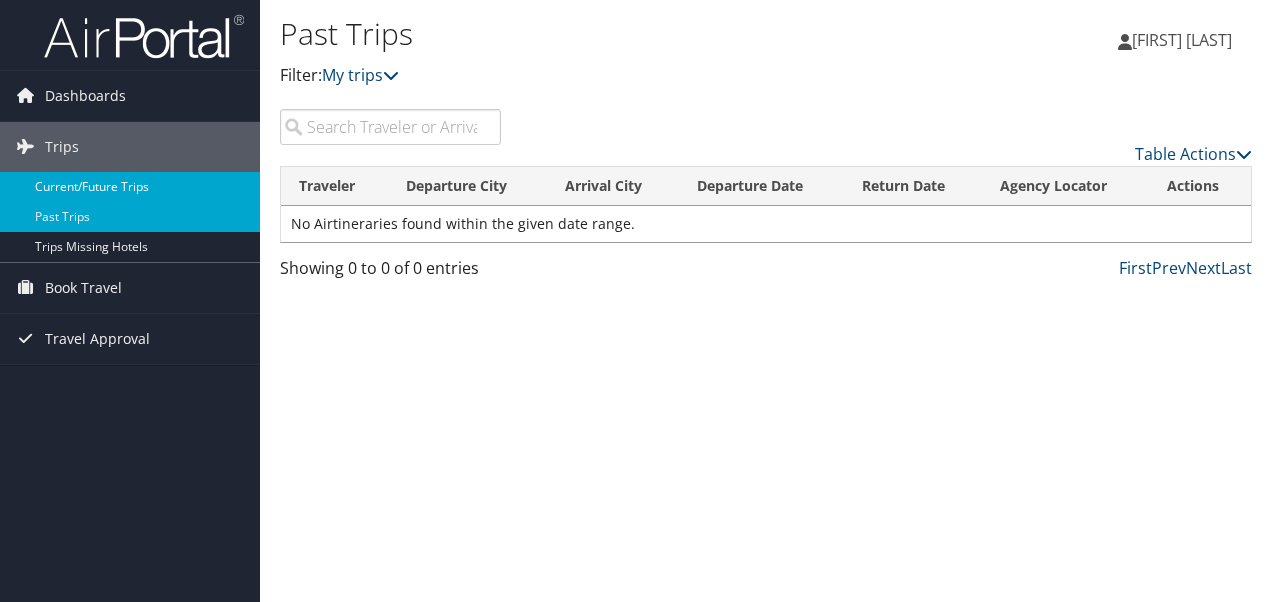 click on "Current/Future Trips" at bounding box center (130, 187) 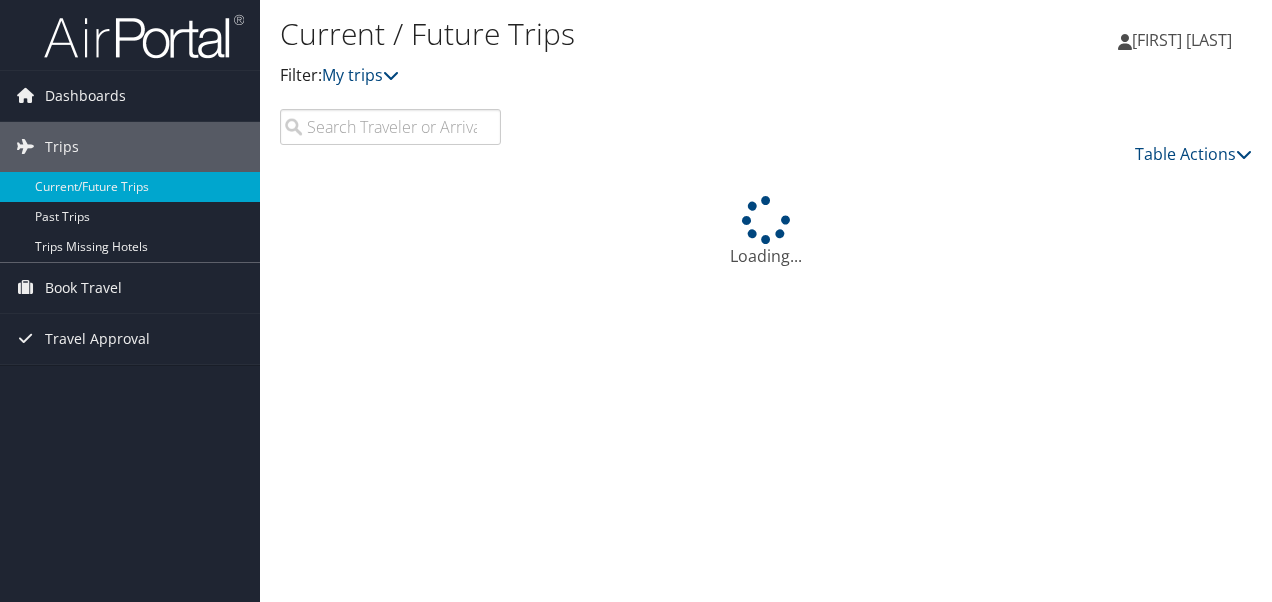 scroll, scrollTop: 0, scrollLeft: 0, axis: both 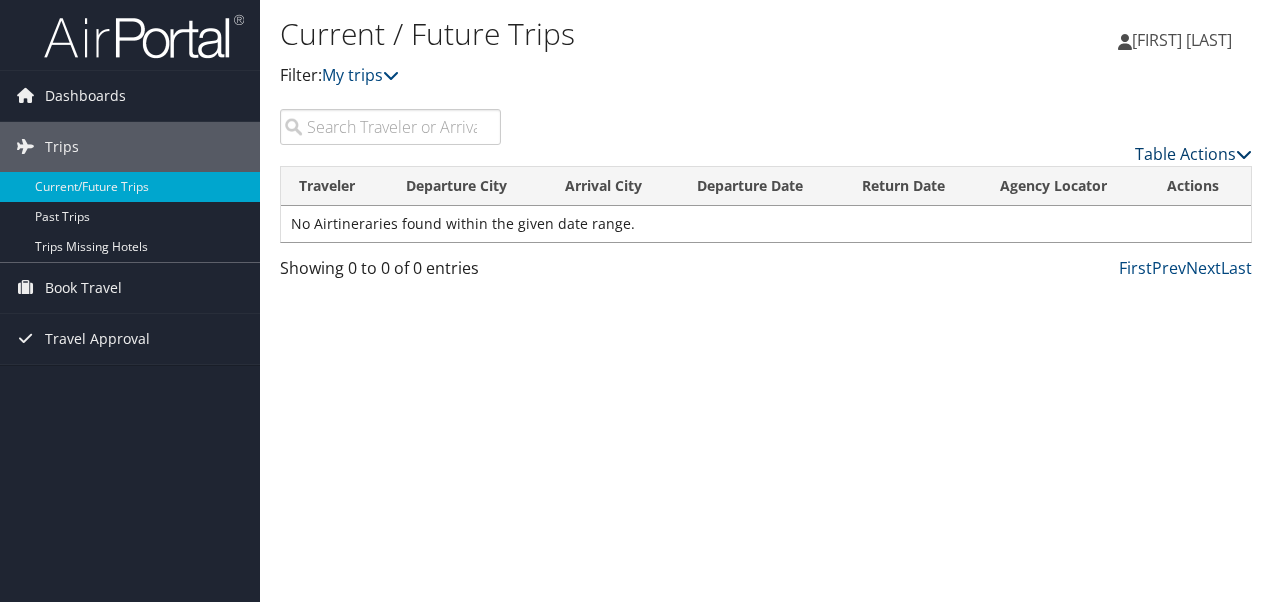 click at bounding box center [1244, 154] 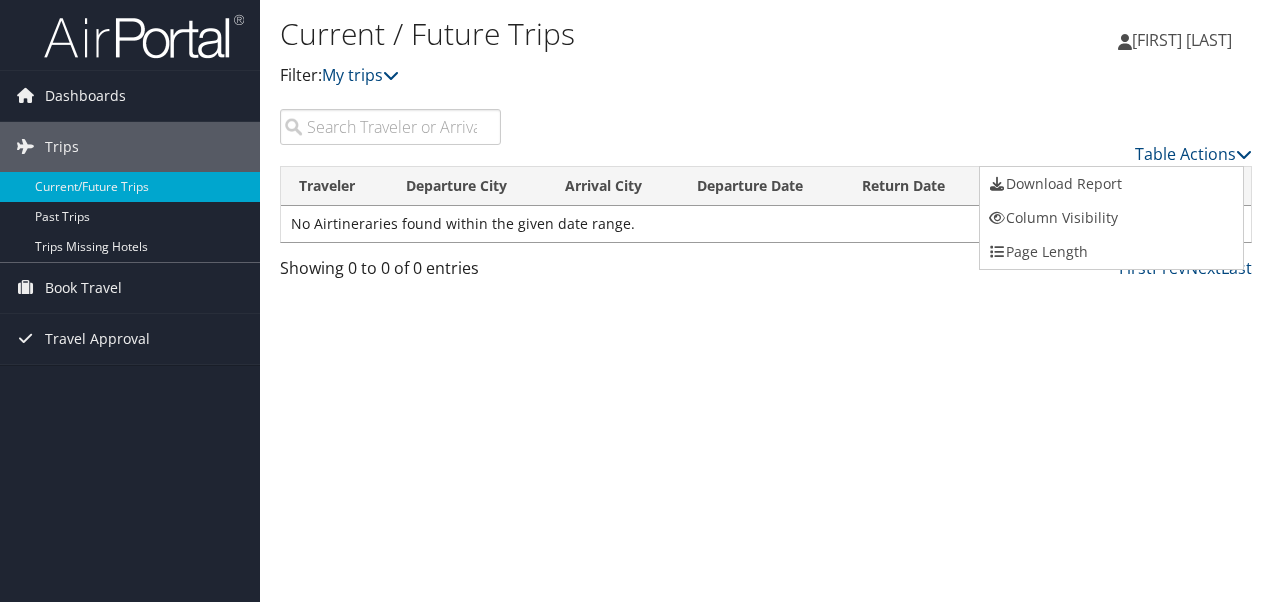 click at bounding box center (636, 301) 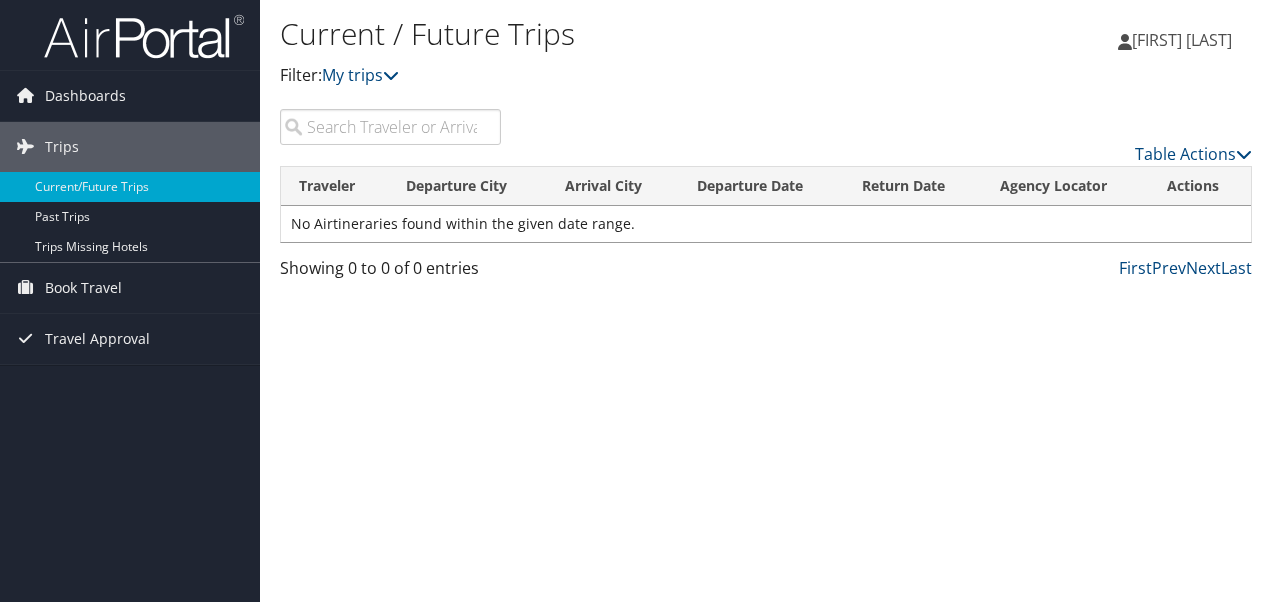click at bounding box center [390, 127] 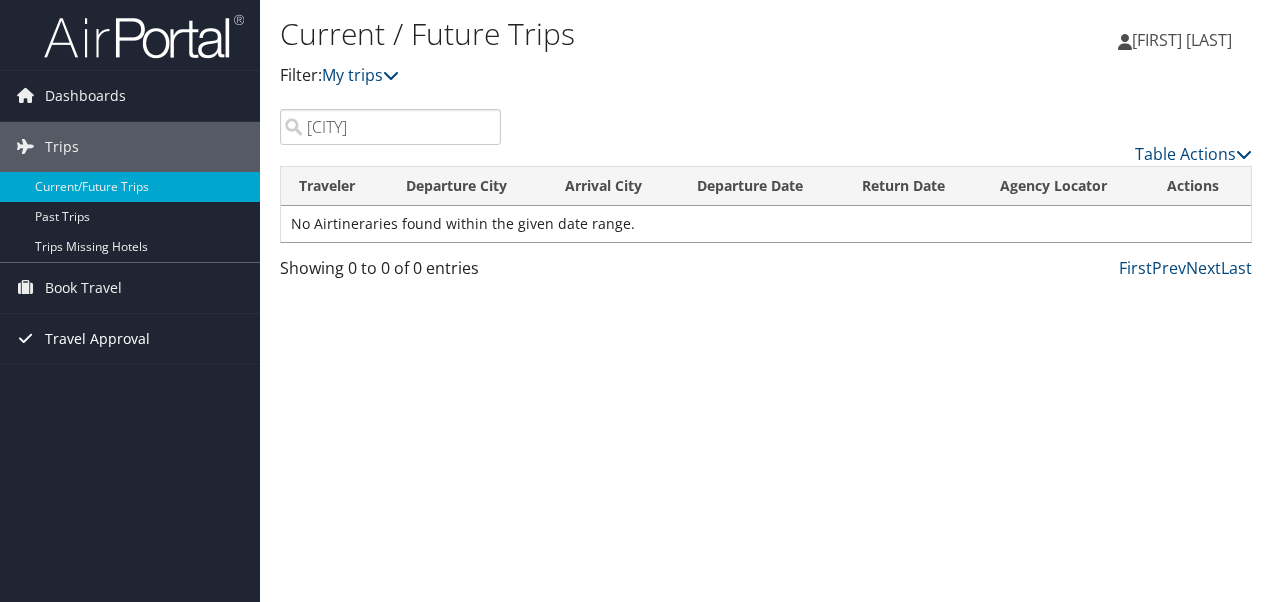 type on "[CITY]" 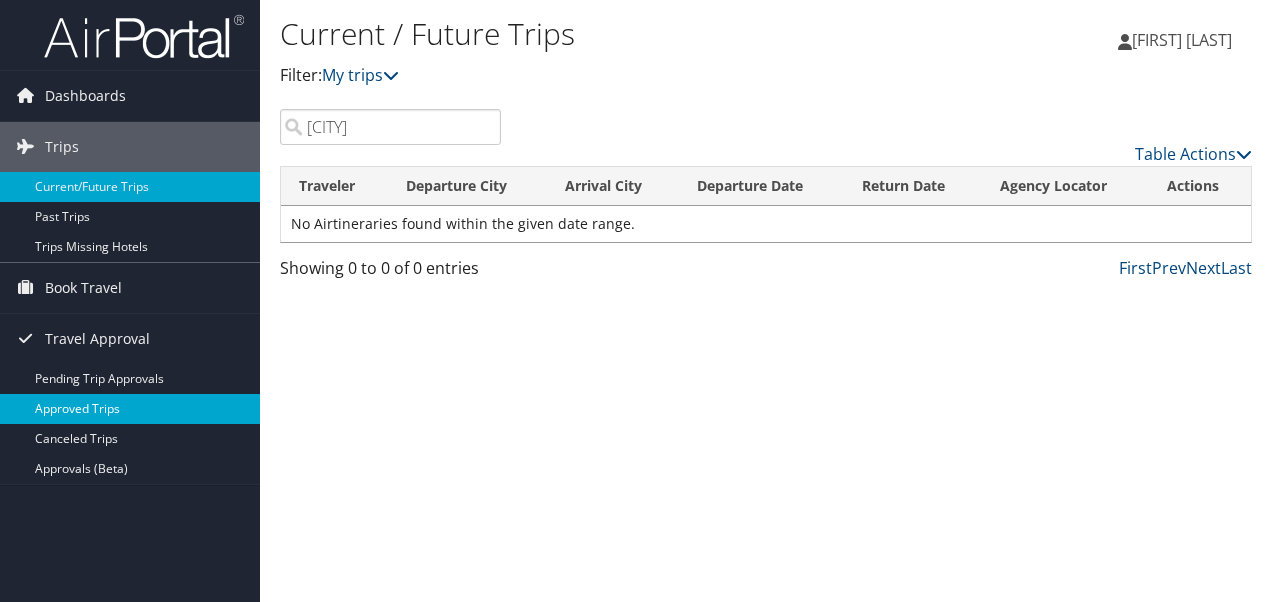 click on "Approved Trips" at bounding box center (130, 409) 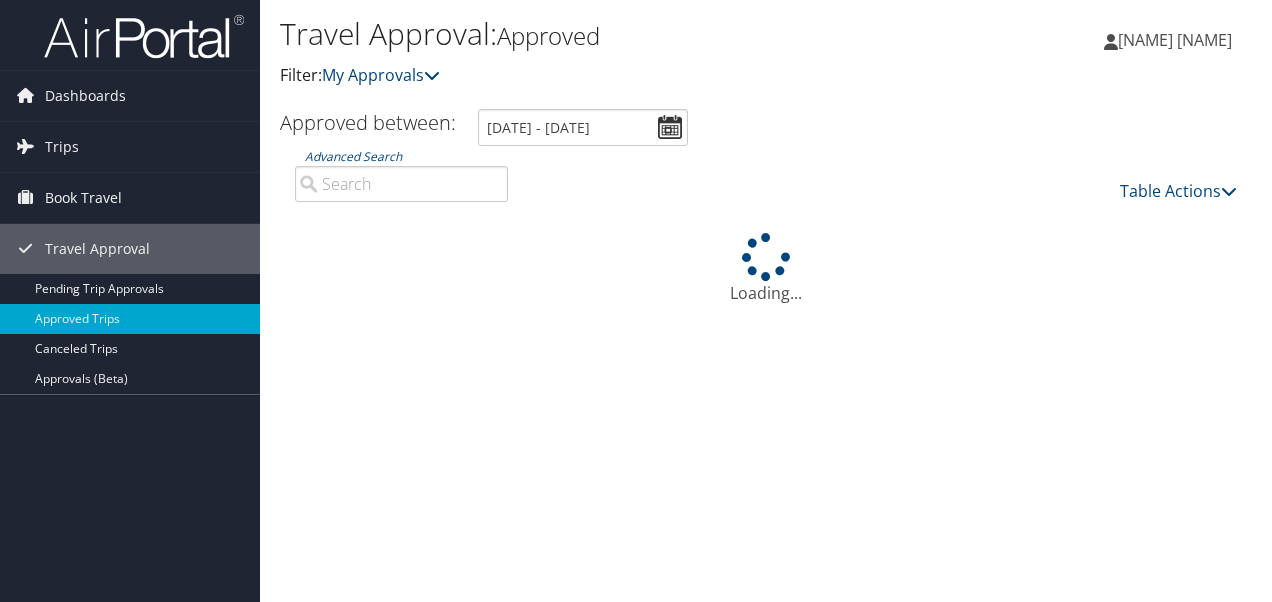 scroll, scrollTop: 0, scrollLeft: 0, axis: both 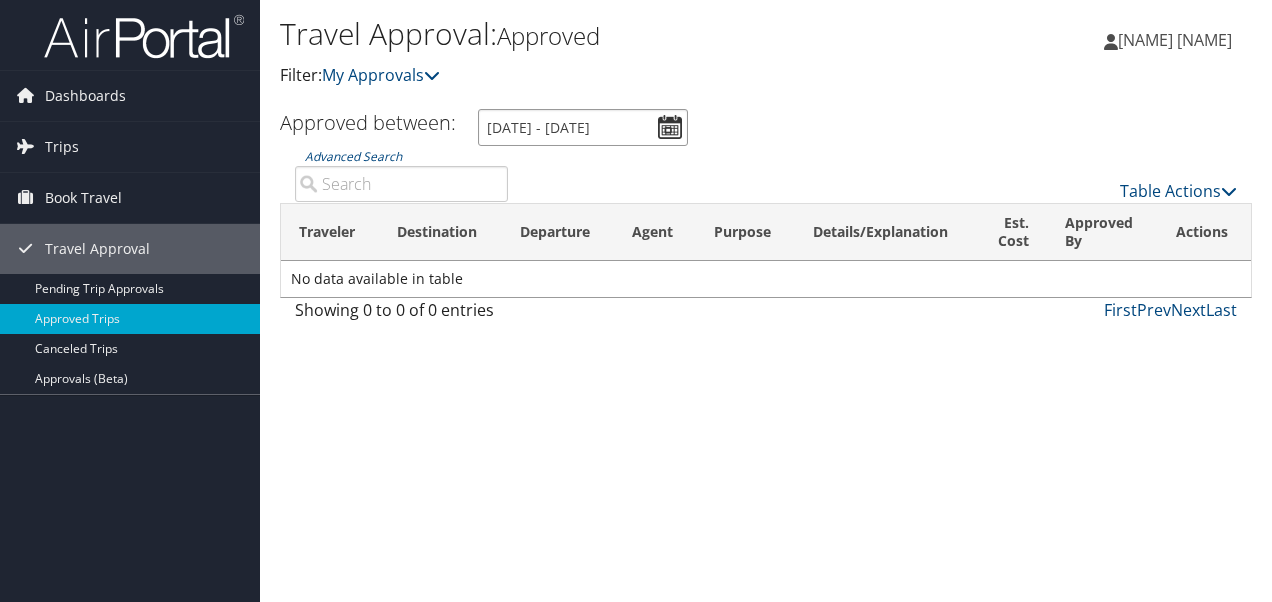 click on "7/5/2025 - 8/5/2025" at bounding box center [583, 127] 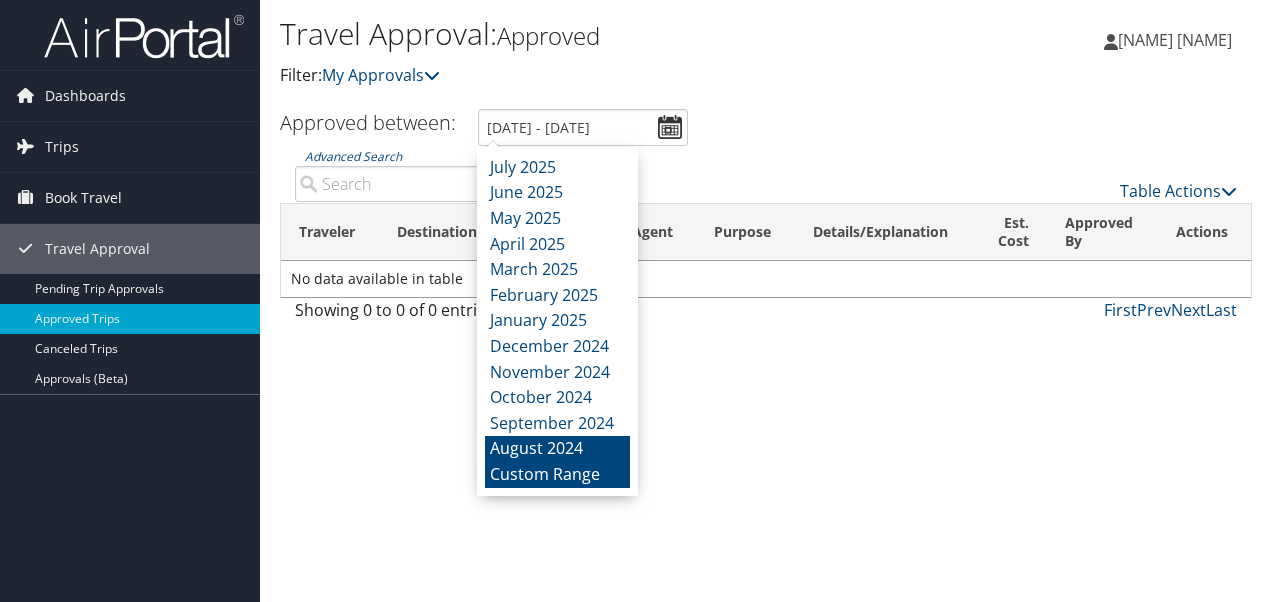 click on "August 2024" at bounding box center [557, 449] 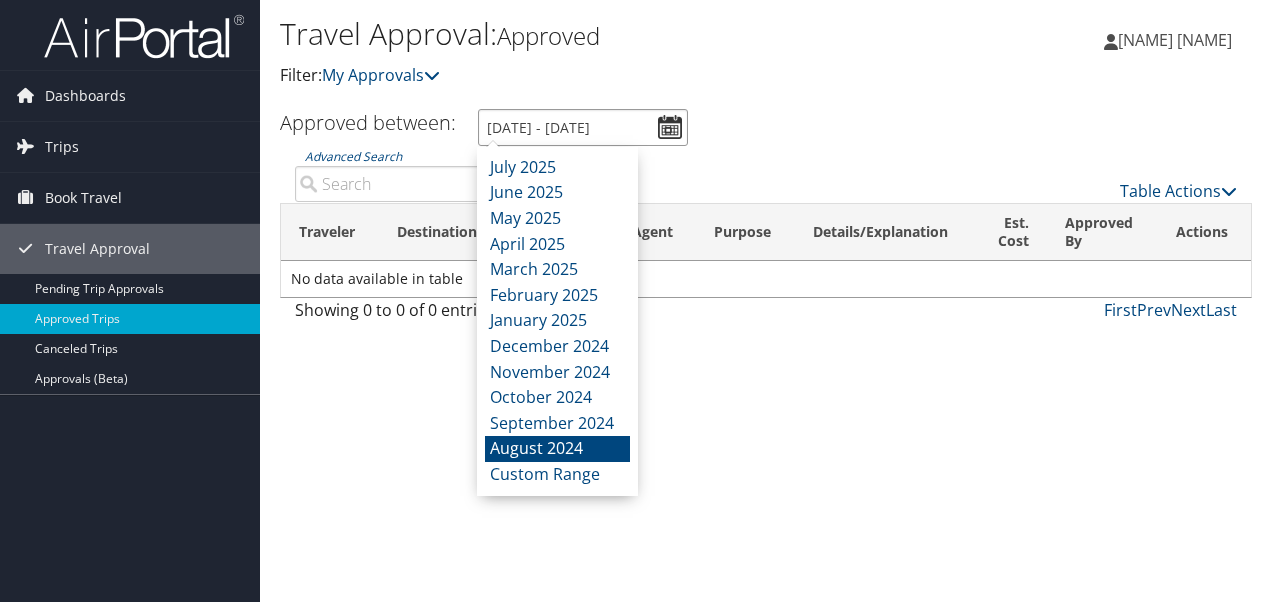 click on "8/1/2024 - 8/31/2024" at bounding box center [583, 127] 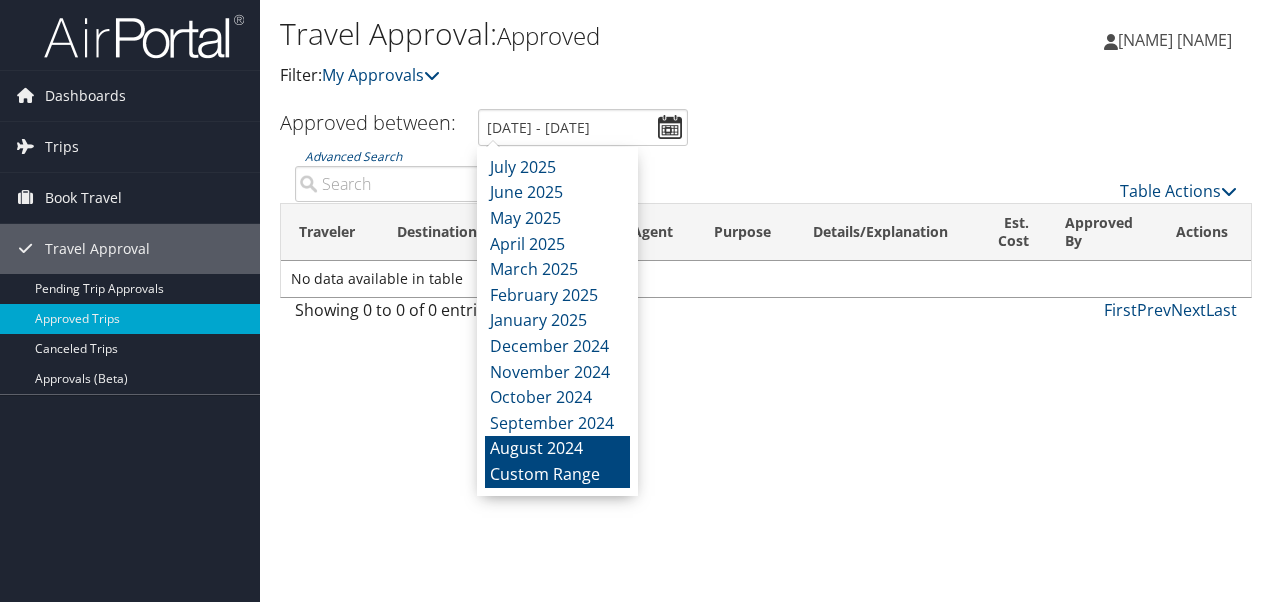 click on "Custom Range" at bounding box center [557, 475] 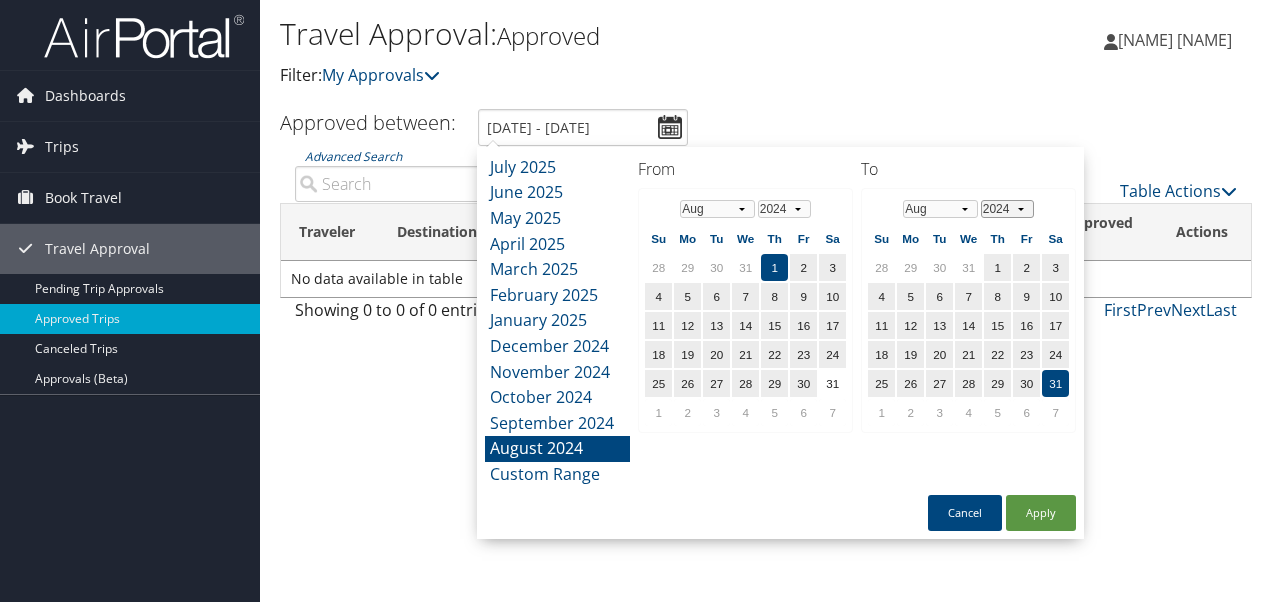click on "2024 2025 2026 2027 2028 2029" at bounding box center [1007, 209] 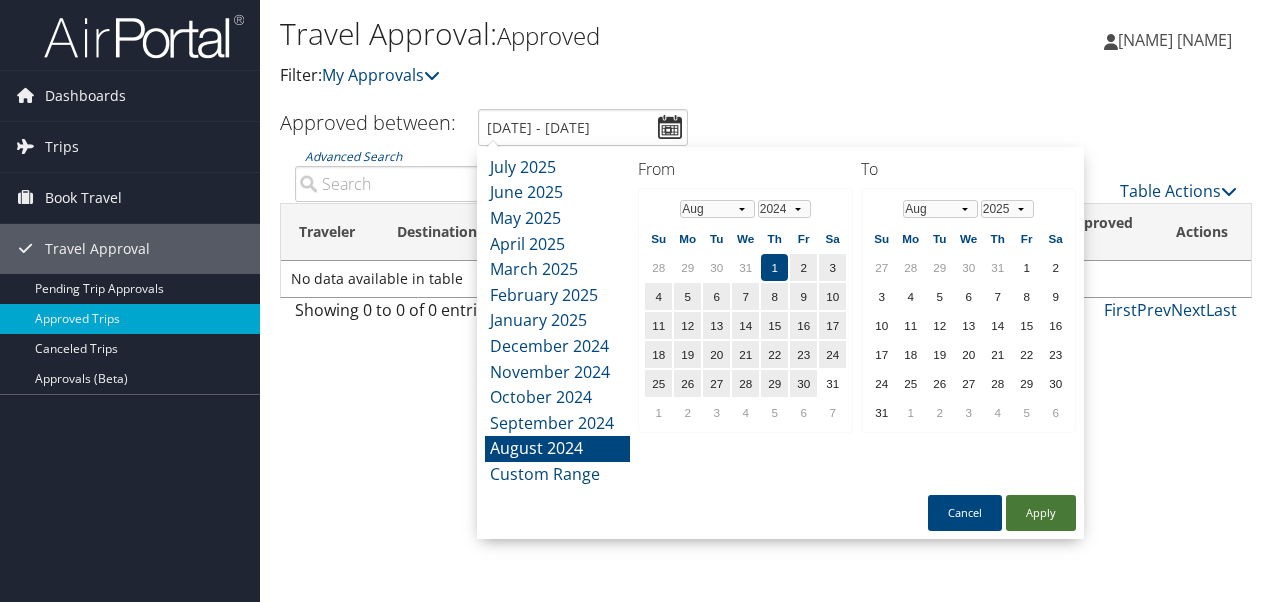 click on "Apply" at bounding box center [1041, 513] 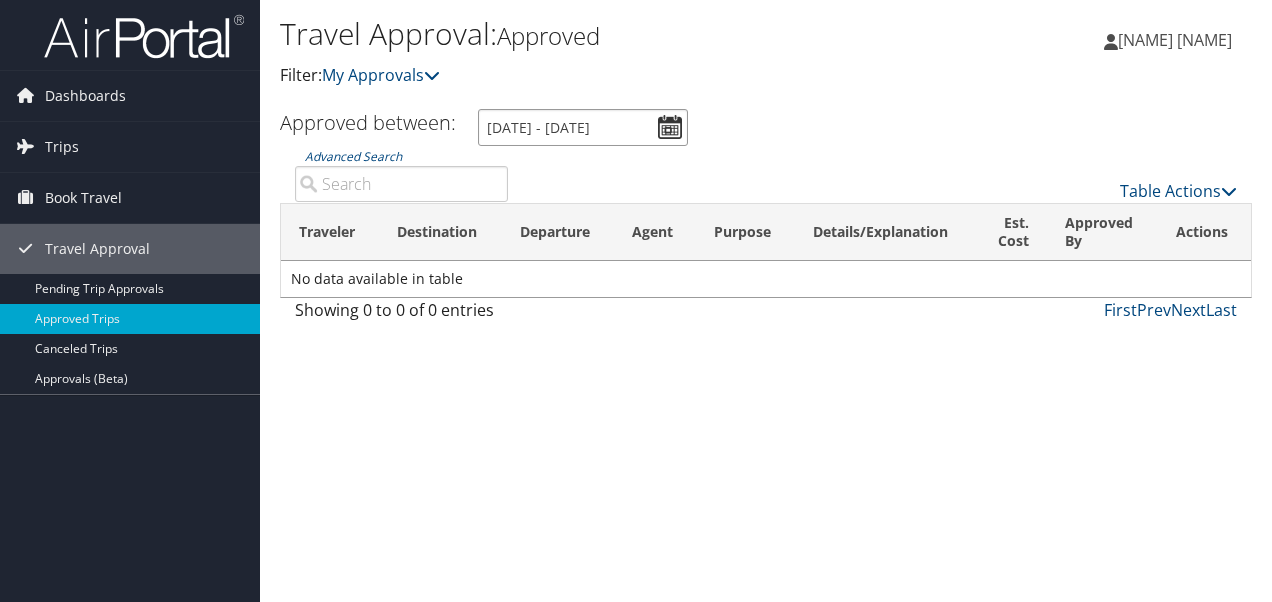 click on "8/1/2024 - 8/31/2024" at bounding box center [583, 127] 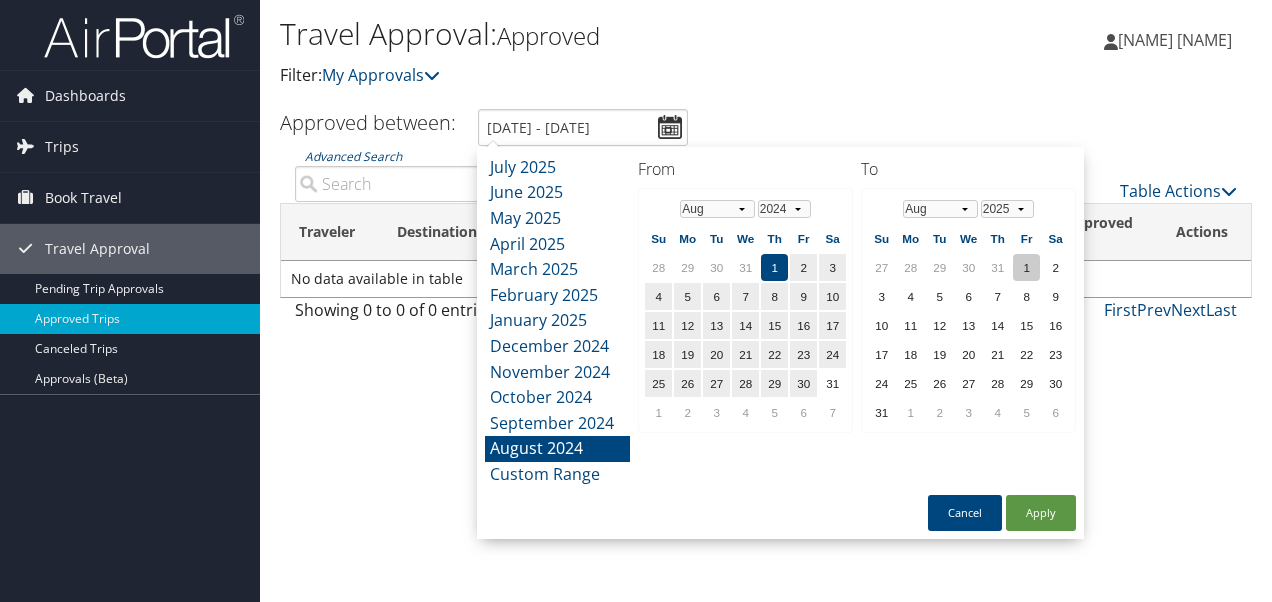 click on "1" at bounding box center (1026, 267) 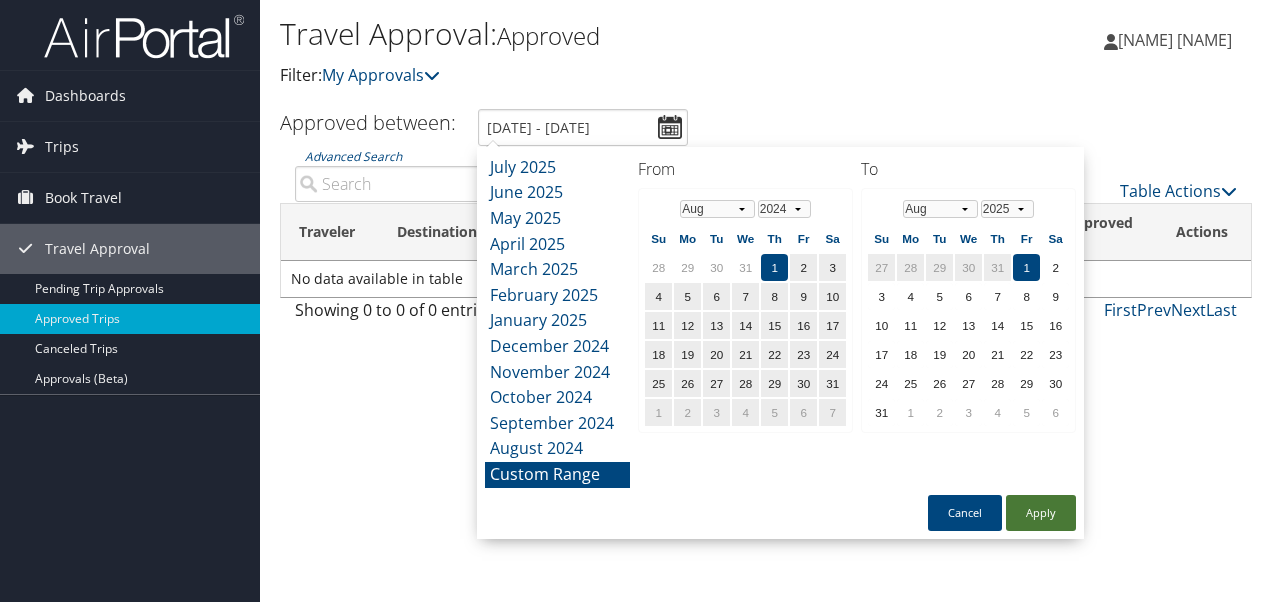 click on "Apply" at bounding box center (1041, 513) 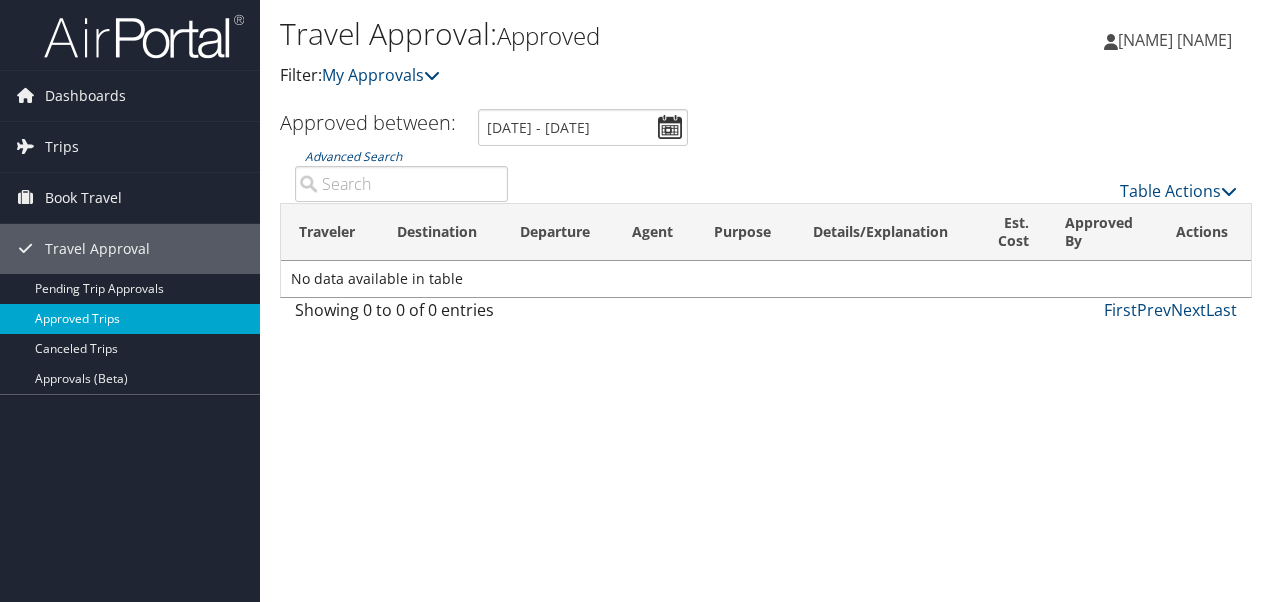 click on "Approved Trips" at bounding box center [130, 319] 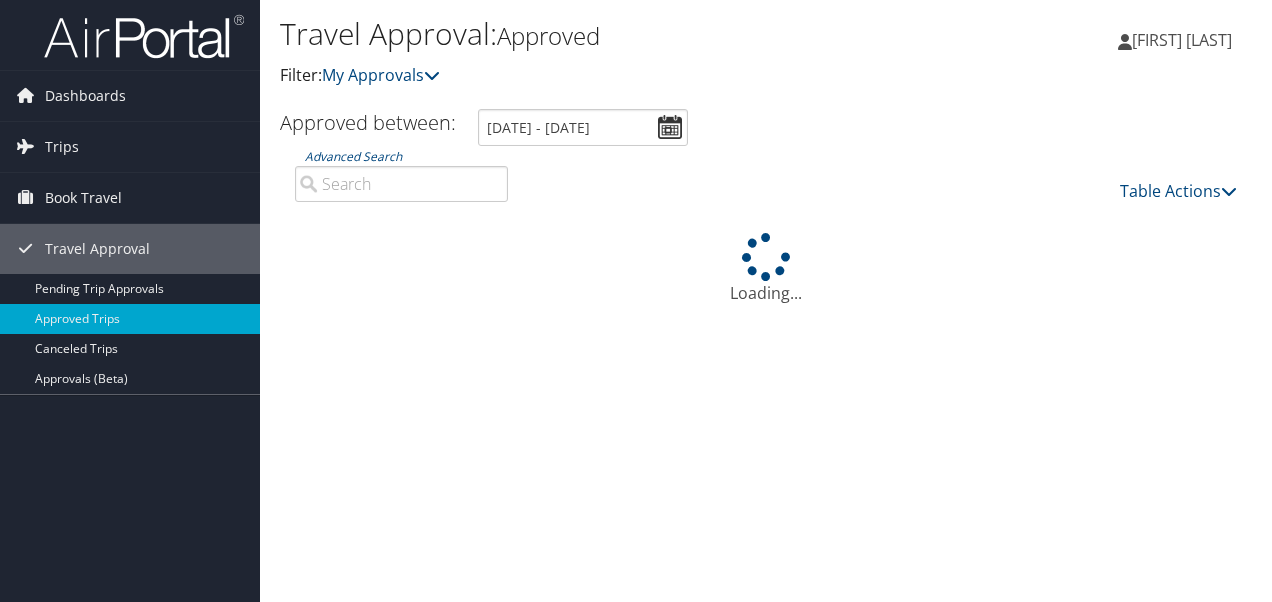 scroll, scrollTop: 0, scrollLeft: 0, axis: both 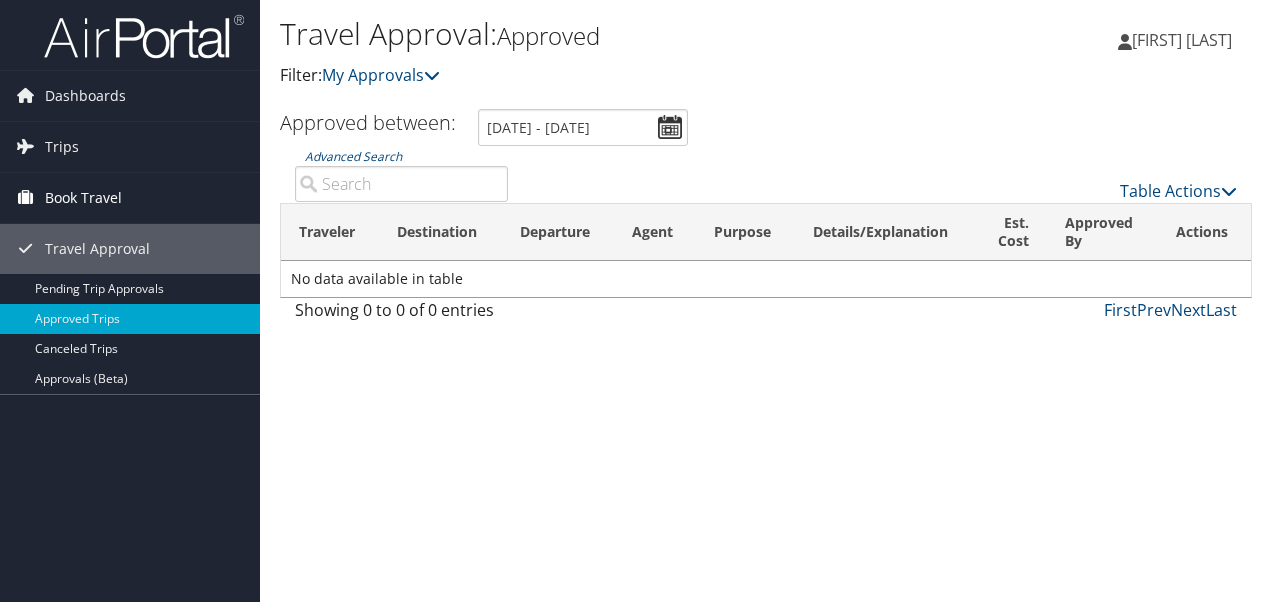 click on "Book Travel" at bounding box center (83, 198) 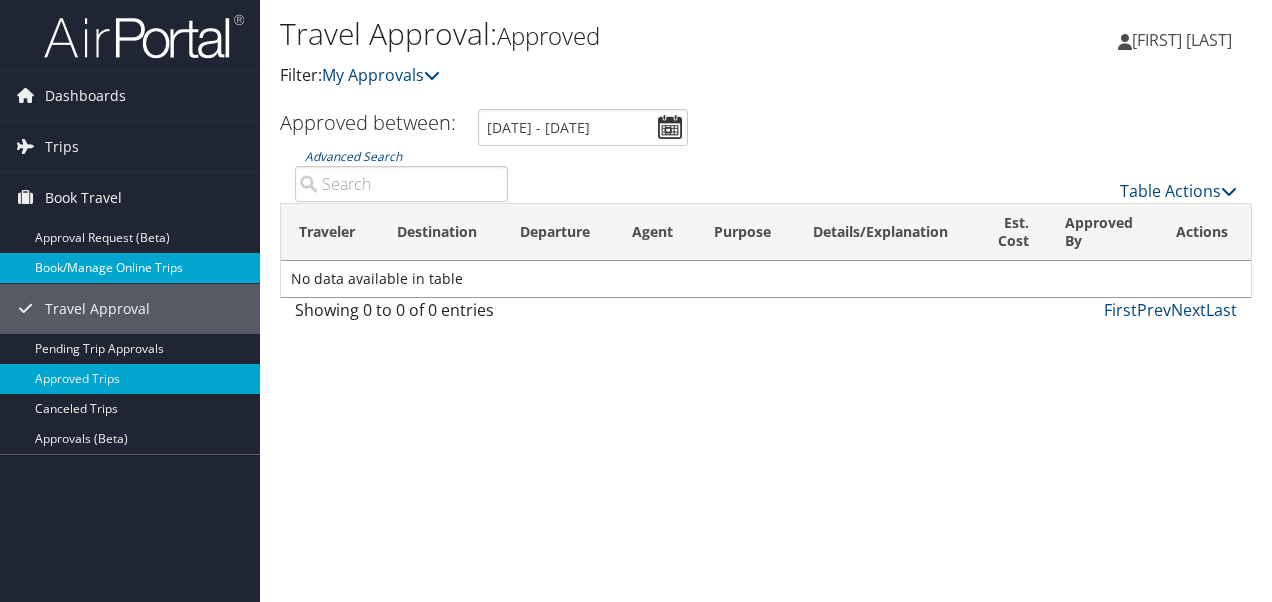 click on "Book/Manage Online Trips" at bounding box center [130, 268] 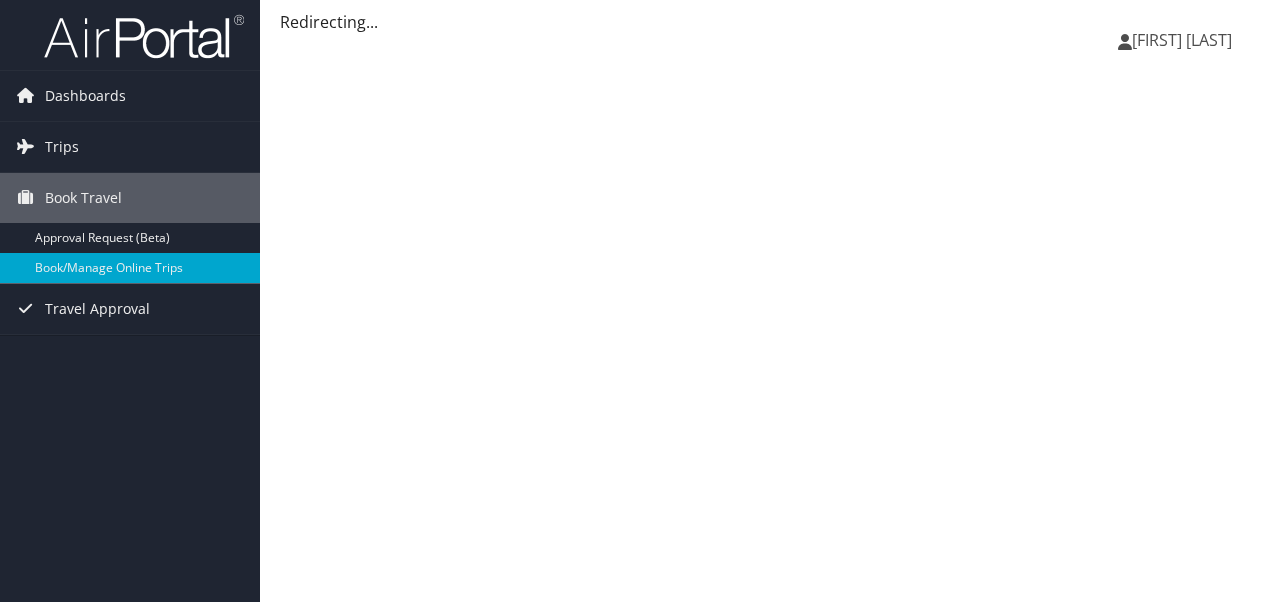 scroll, scrollTop: 0, scrollLeft: 0, axis: both 